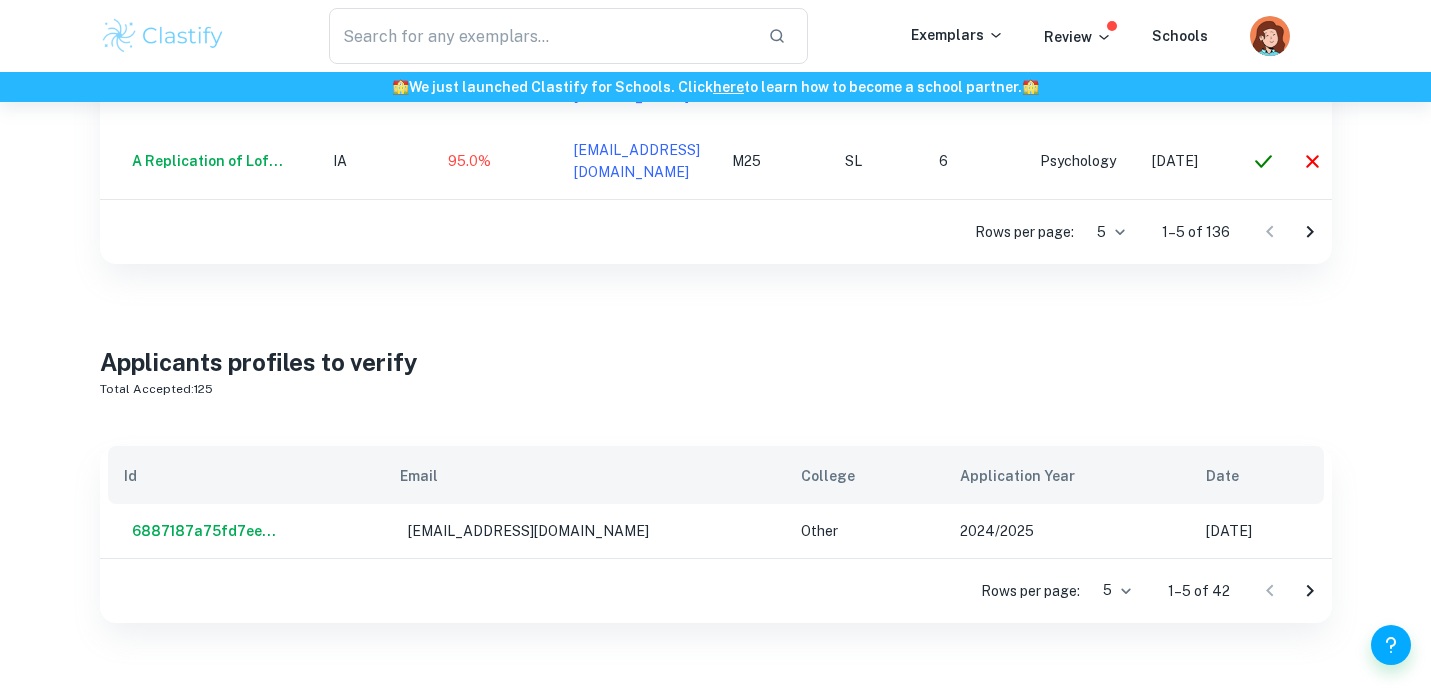scroll, scrollTop: 1181, scrollLeft: 0, axis: vertical 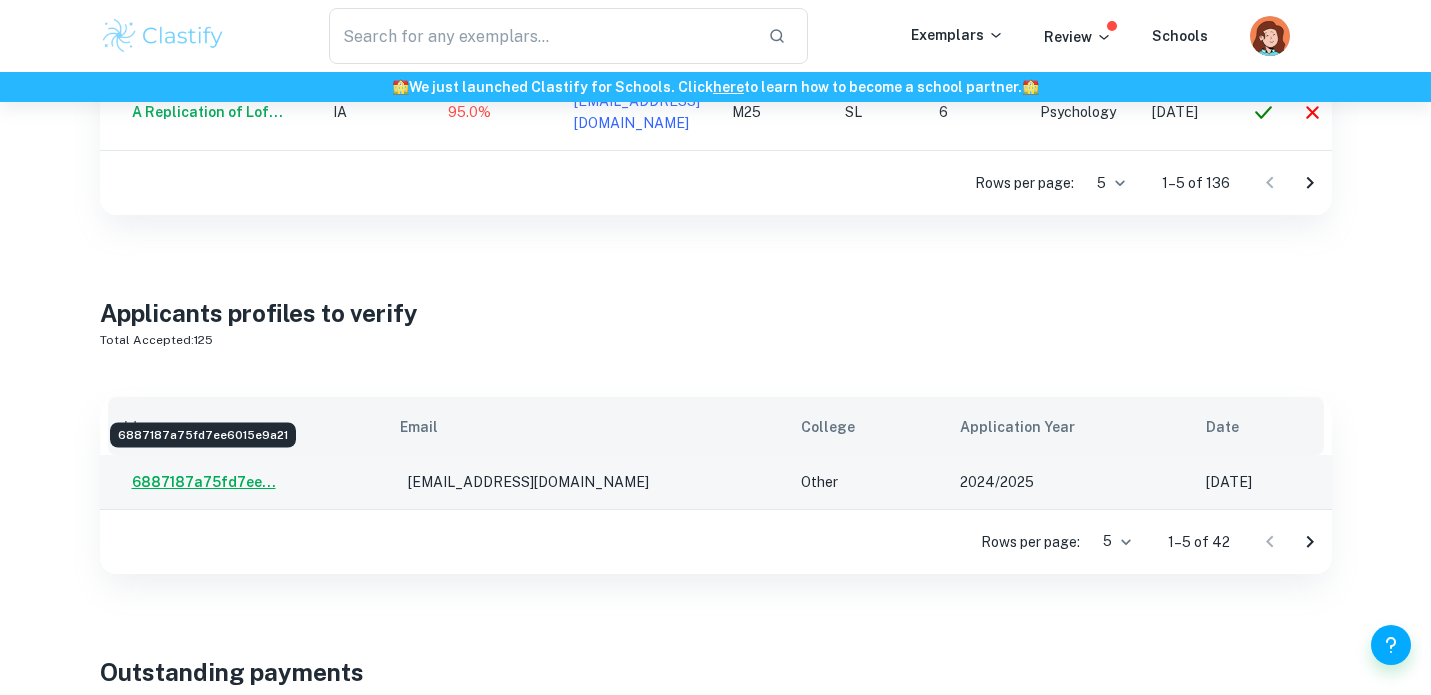 click on "6887187a75fd7ee..." at bounding box center (200, 482) 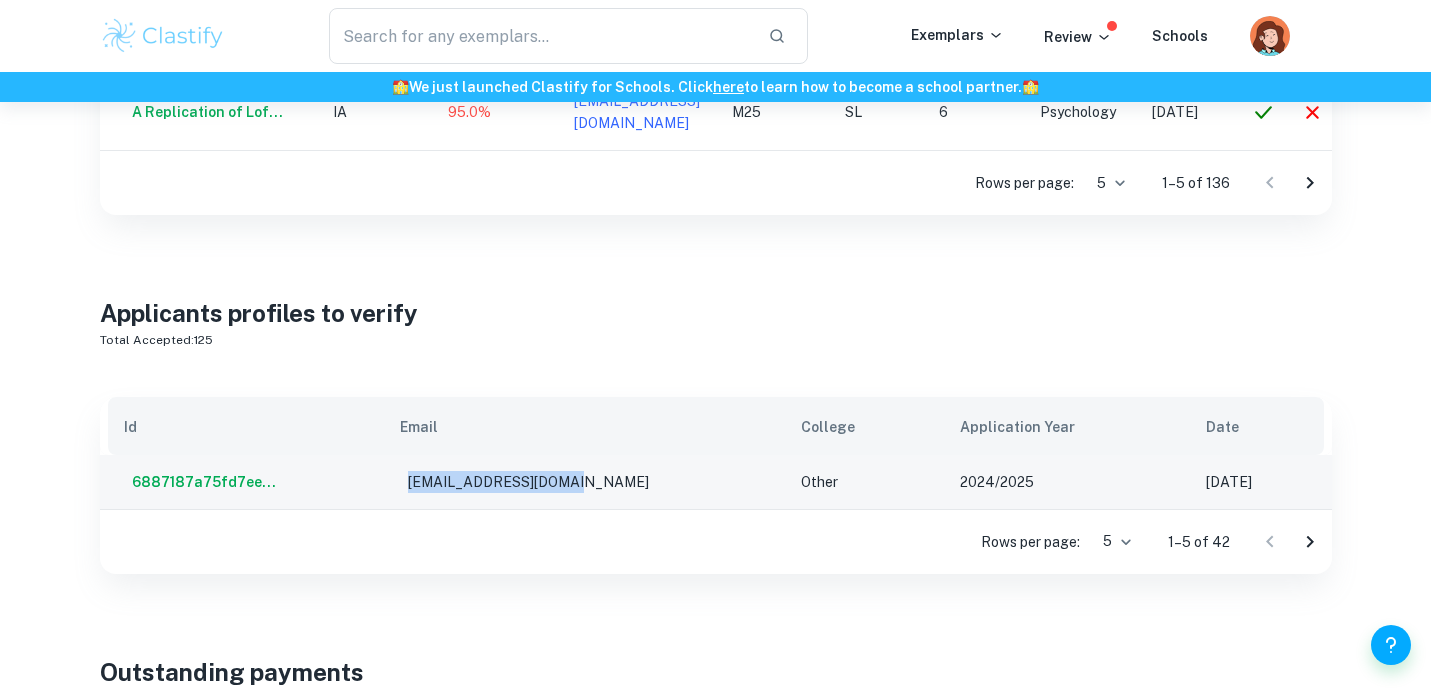 drag, startPoint x: 429, startPoint y: 400, endPoint x: 597, endPoint y: 399, distance: 168.00298 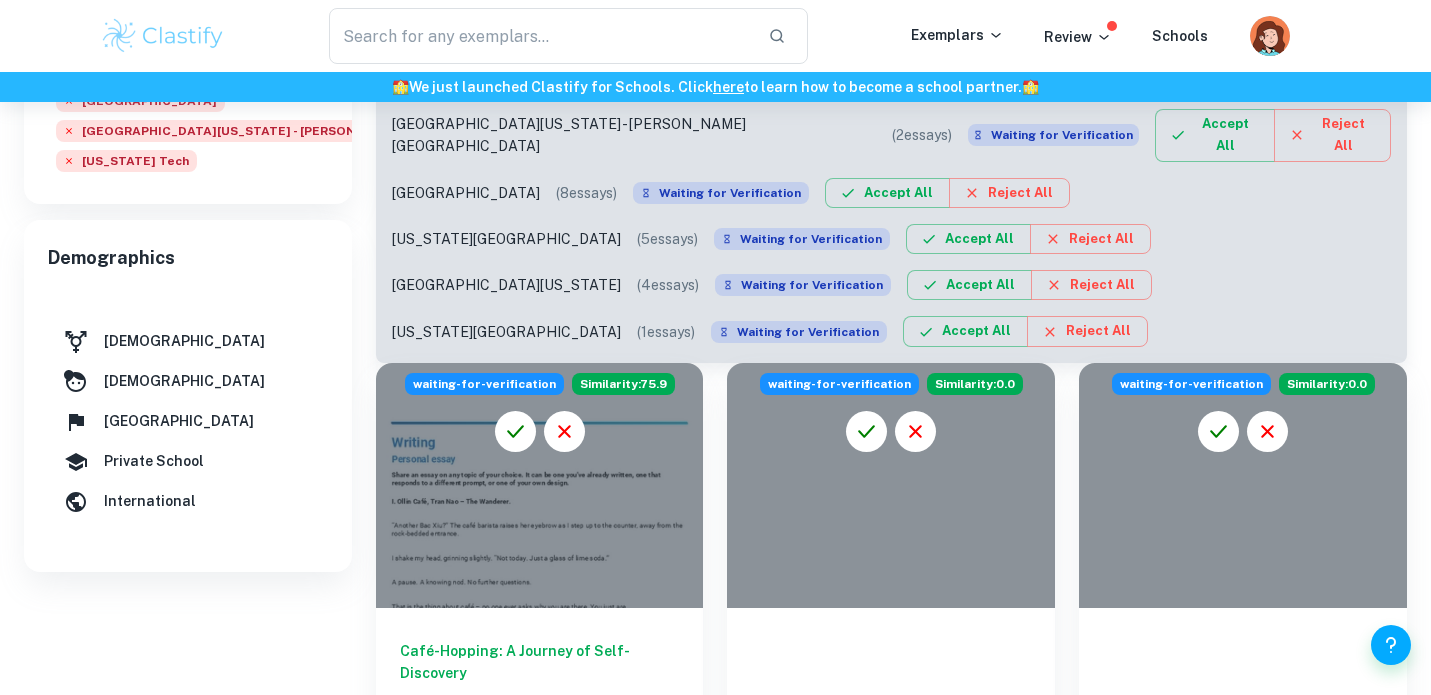 scroll, scrollTop: 551, scrollLeft: 0, axis: vertical 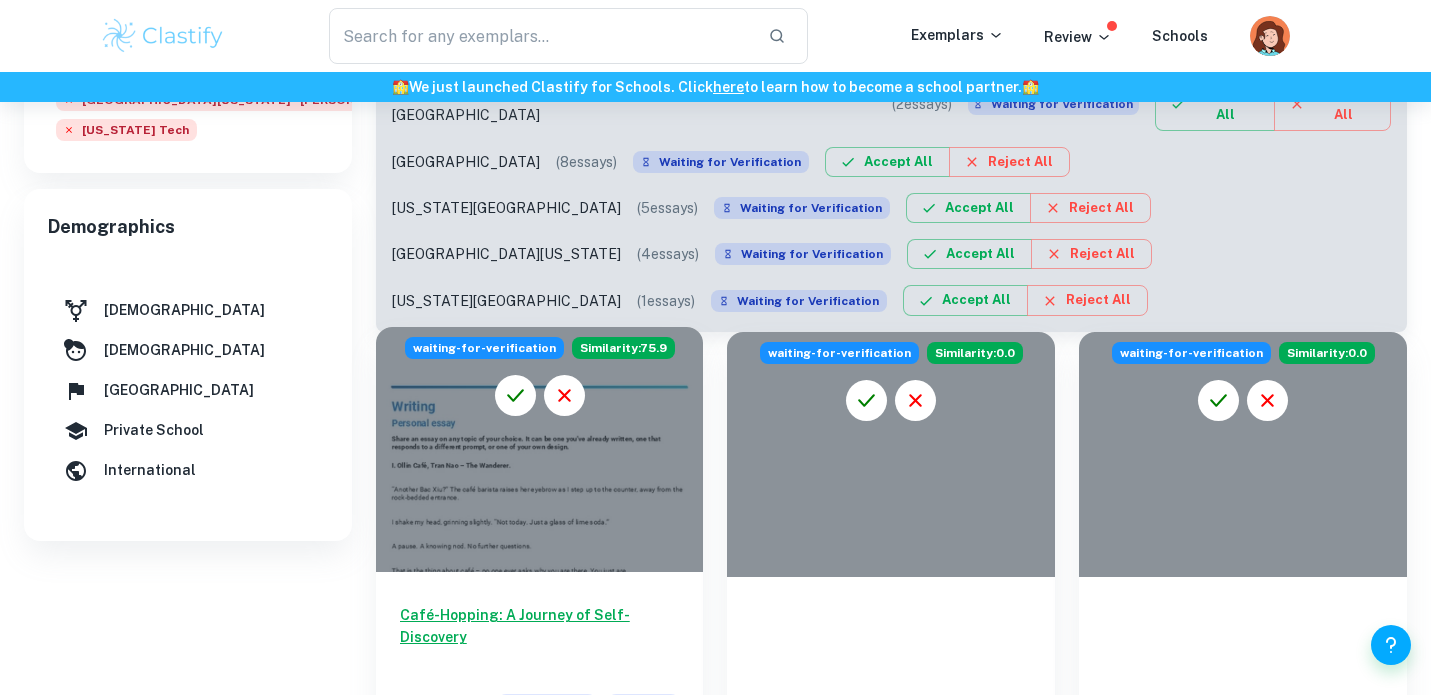 click at bounding box center (540, 450) 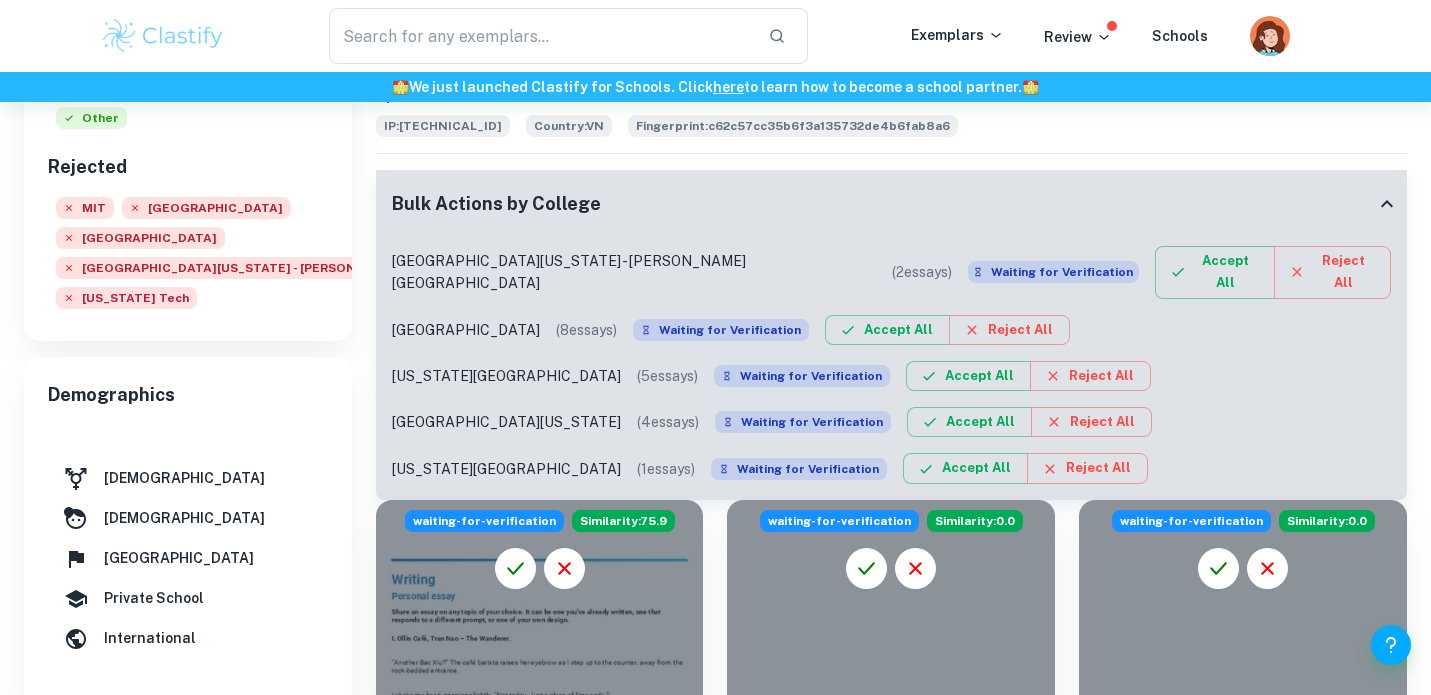 scroll, scrollTop: 362, scrollLeft: 0, axis: vertical 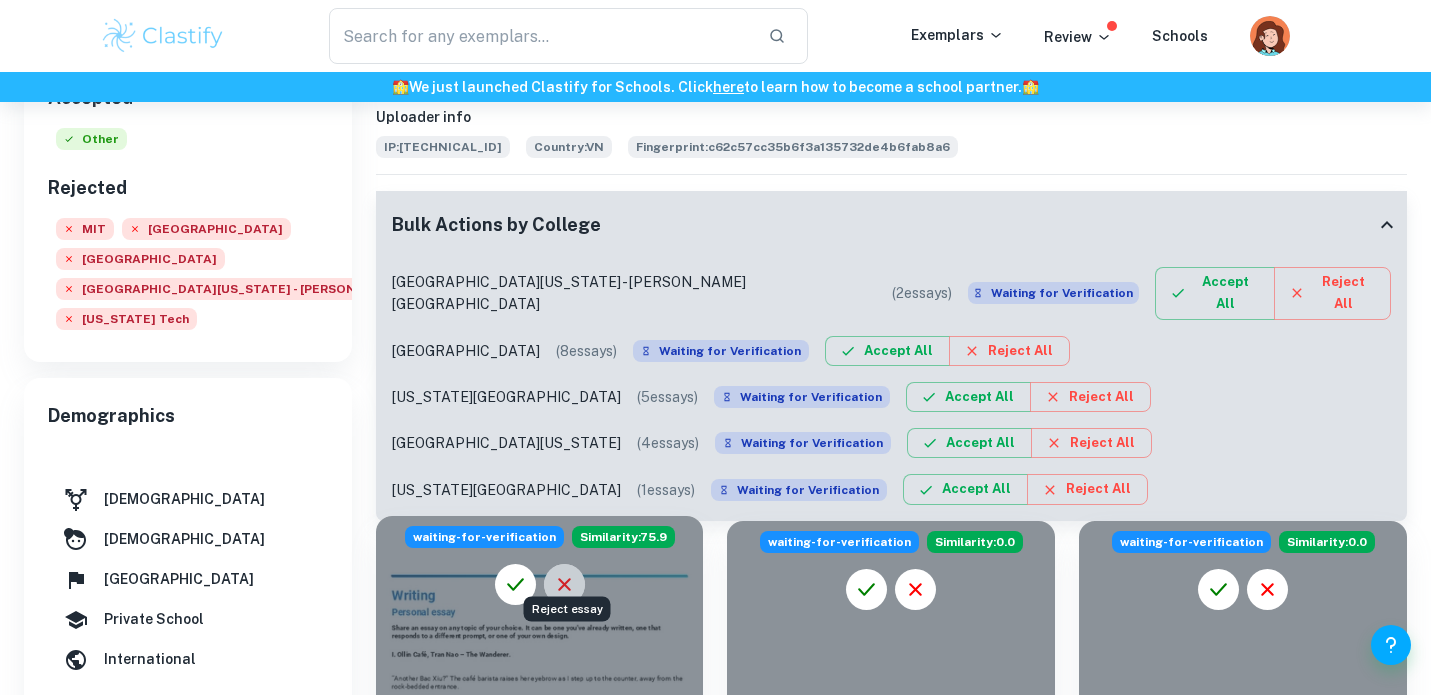click 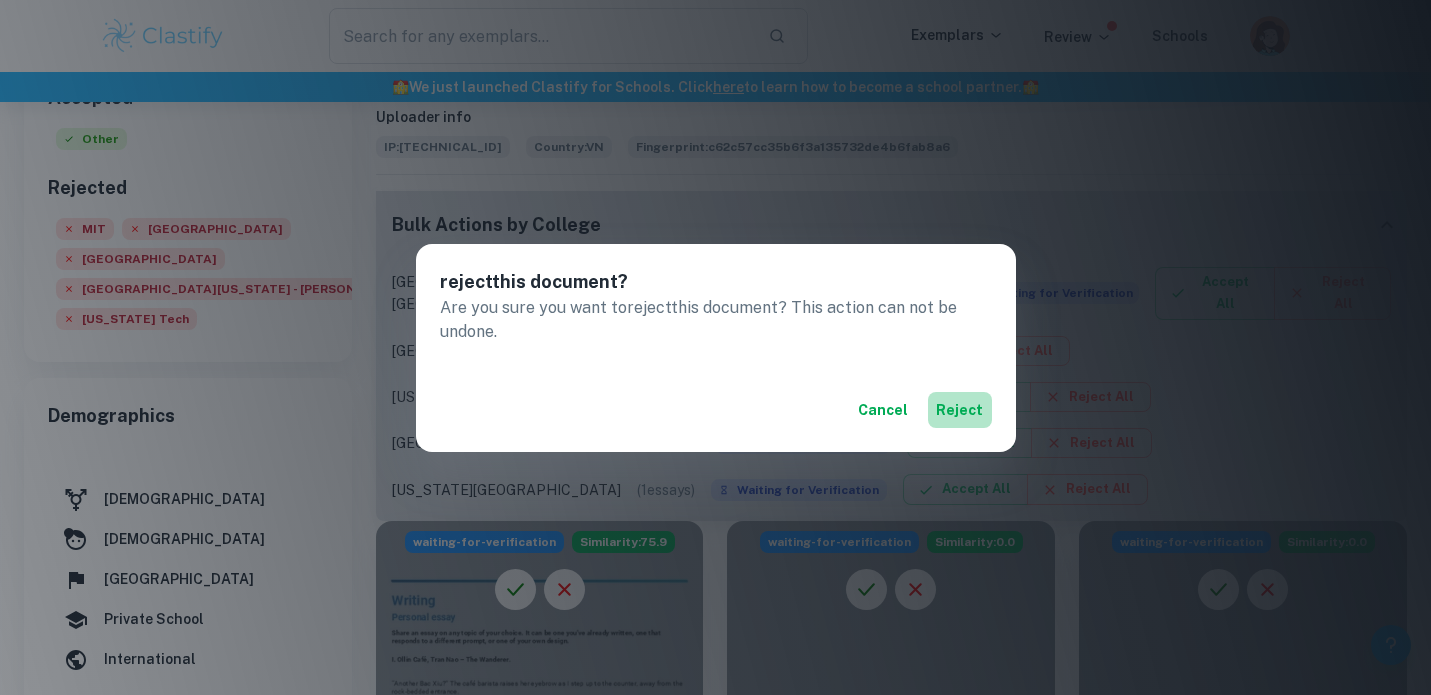 click on "reject" at bounding box center (960, 410) 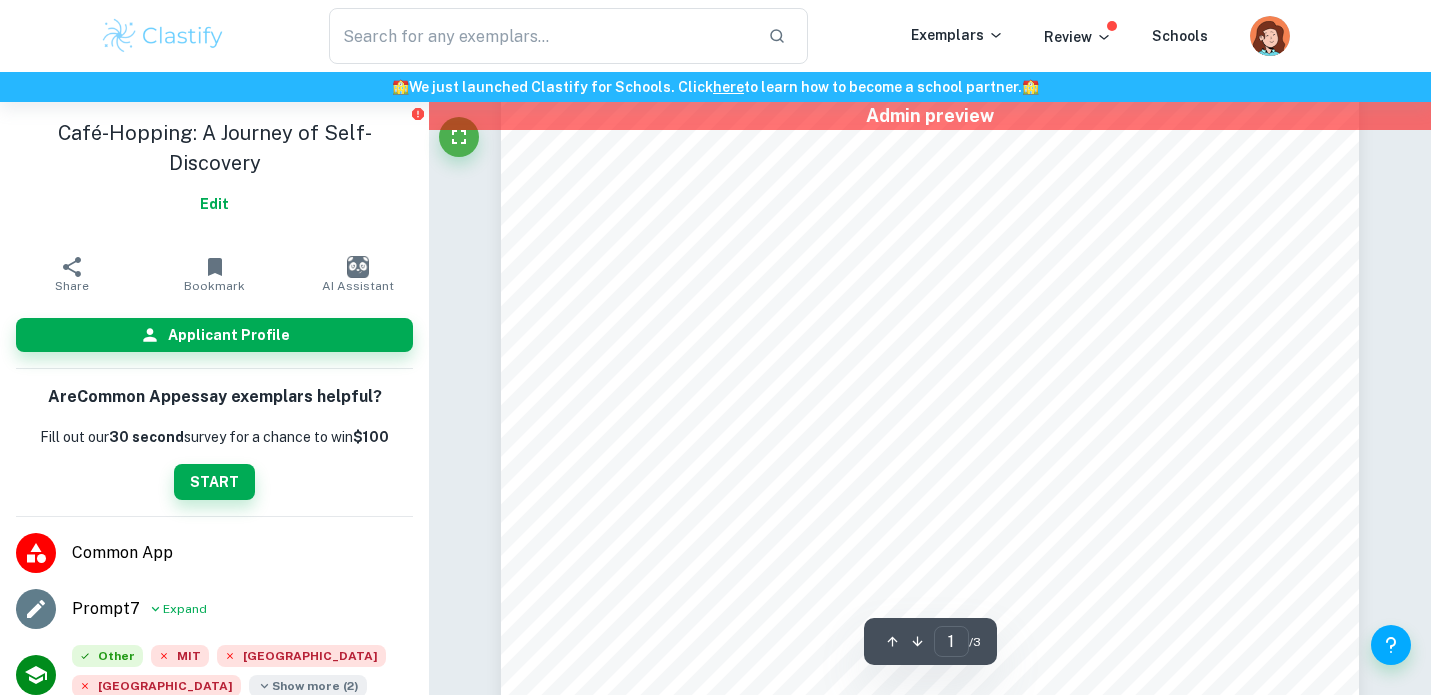 scroll, scrollTop: 0, scrollLeft: 0, axis: both 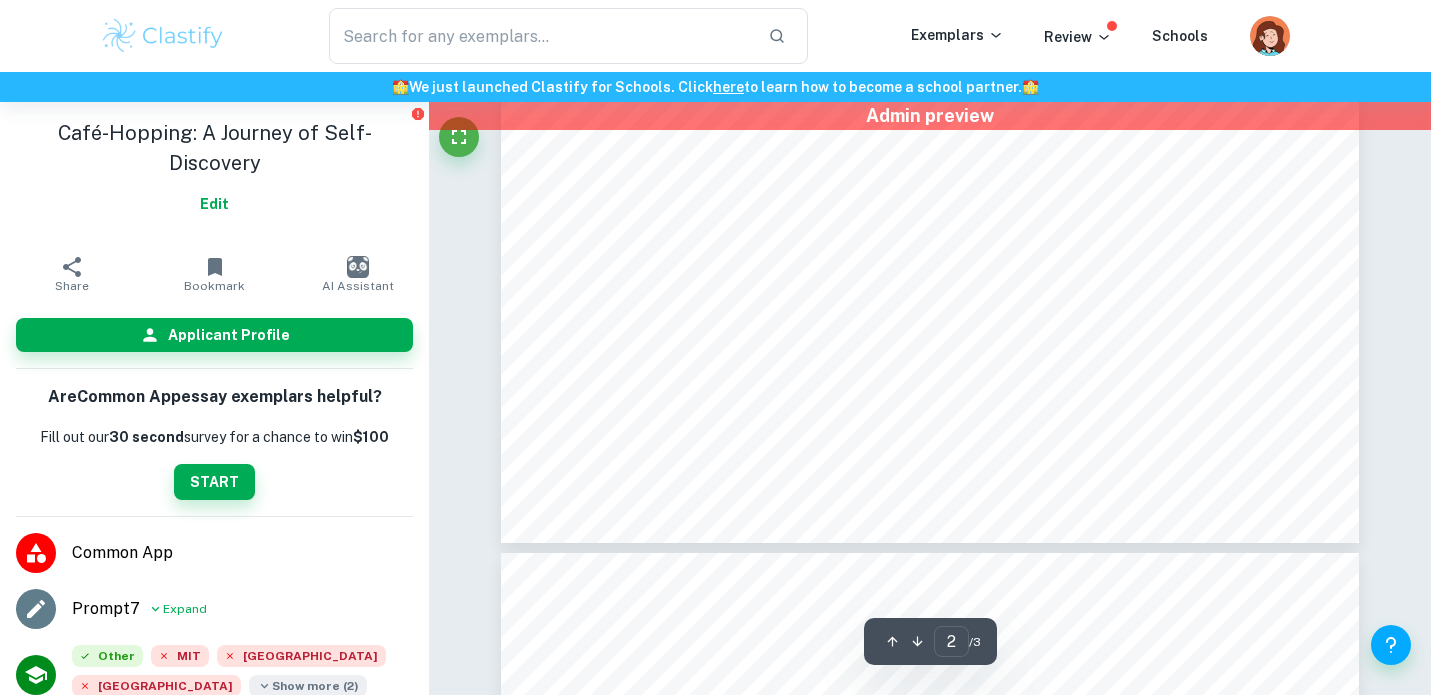 type on "3" 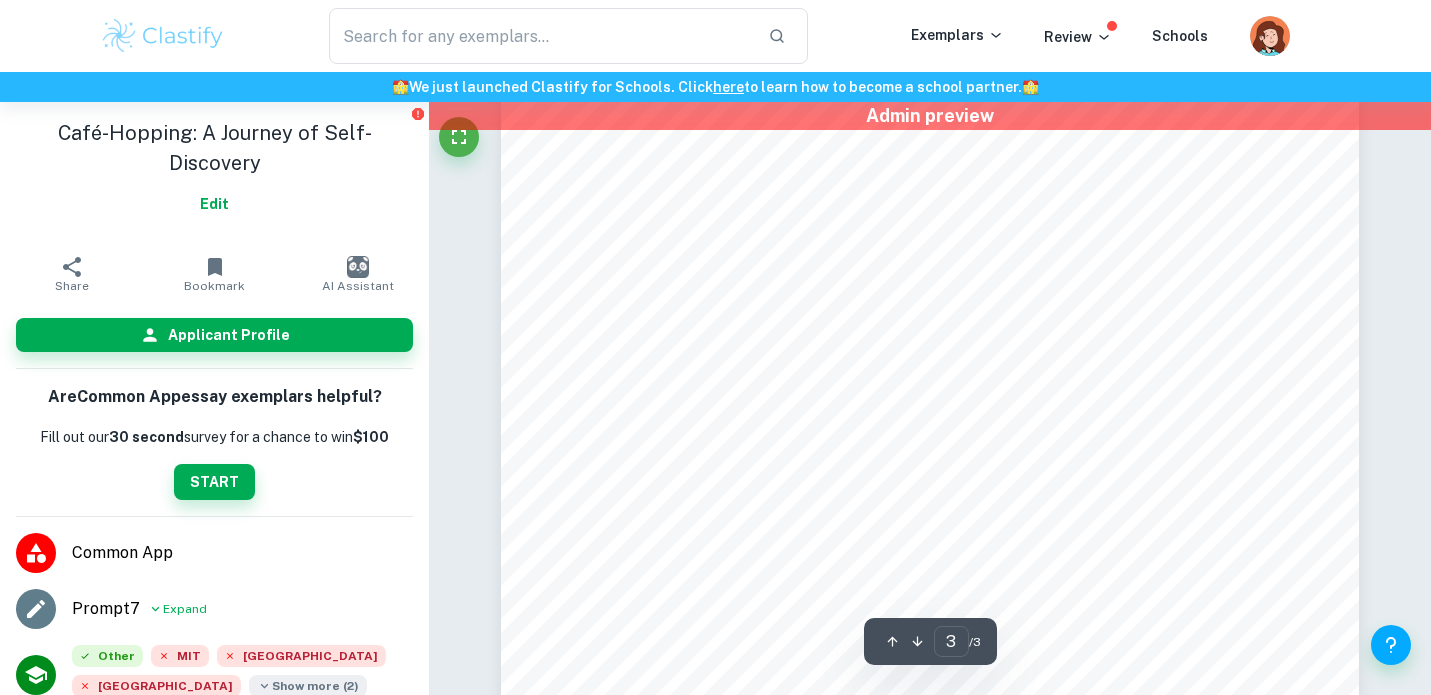 scroll, scrollTop: 2530, scrollLeft: 0, axis: vertical 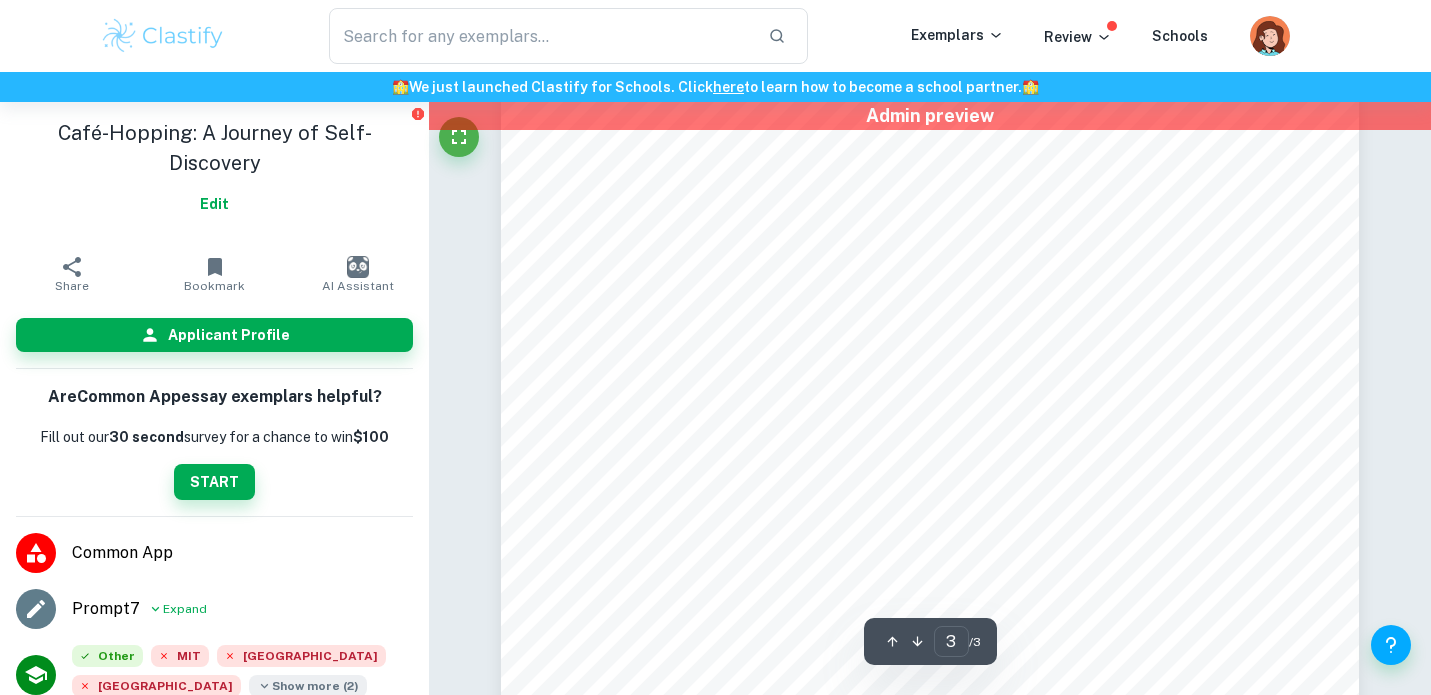click on "splattered windows, feeling the same quiet satisfaction of being present in a fleeting moment? I have never been just one person. I am the student, the wanderer, the thinker, the conversationalist, the dreamer. And every café I have ever sat in has given me the space to be all of them at once. Maybe that is why I keep coming back. Because no matter where I go, I know I will find another café, another Bac Xiu, and another place to sit and stay awhile. A space for rest, for contemplation, for the next idea waiting to unfold. Additional information Credibility . Further information (credentials) about my awards, honours, extra-curricular activities, and volunteer work can be found in the document. Google Drive link: https://drive.google.com/file/d/1BUCRVVlstUlOUsPzHCEeGzSPToG472PZ/view?usp=sharing. This is to ensure transparency, as my high school (British International School Ho Chi Minh City, CEEB code: 698100) may not be able to confirm some activities directly. Grading Scale Discrepancy. Research. news?"" at bounding box center (930, 389) 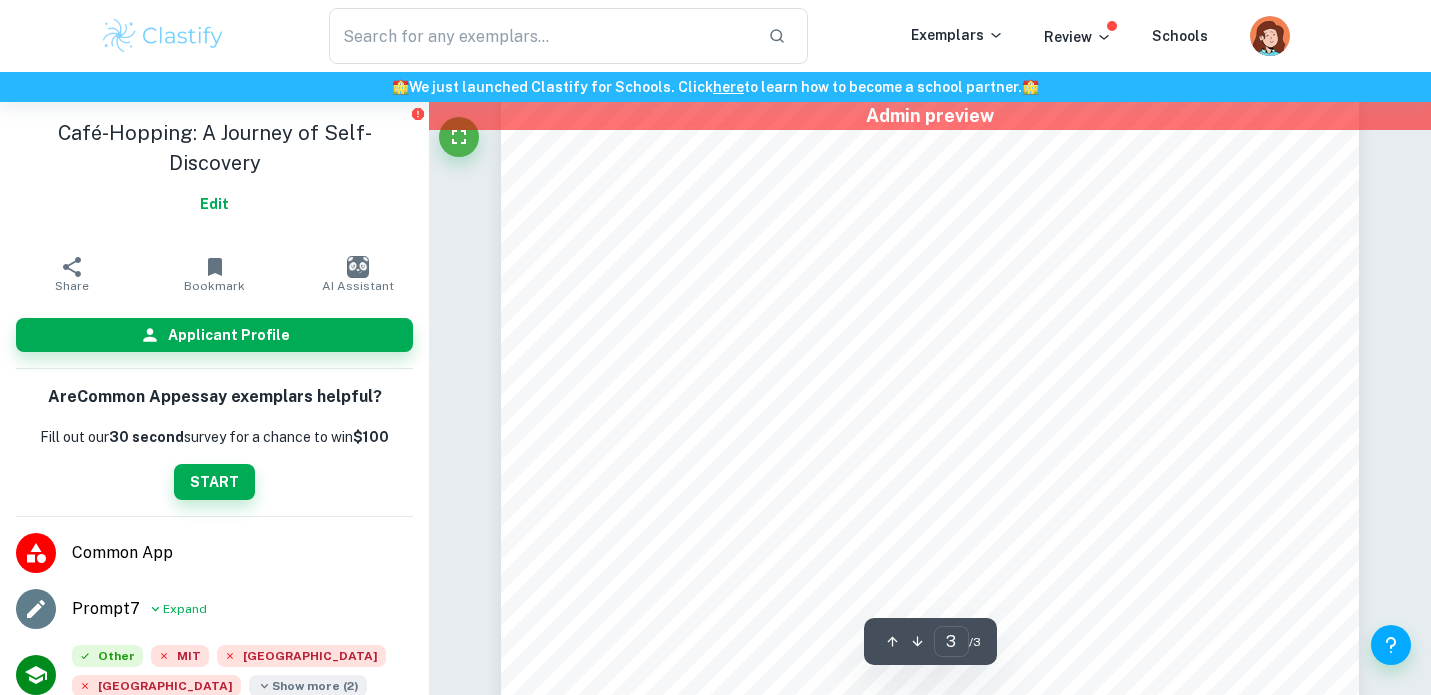 scroll, scrollTop: 2800, scrollLeft: 0, axis: vertical 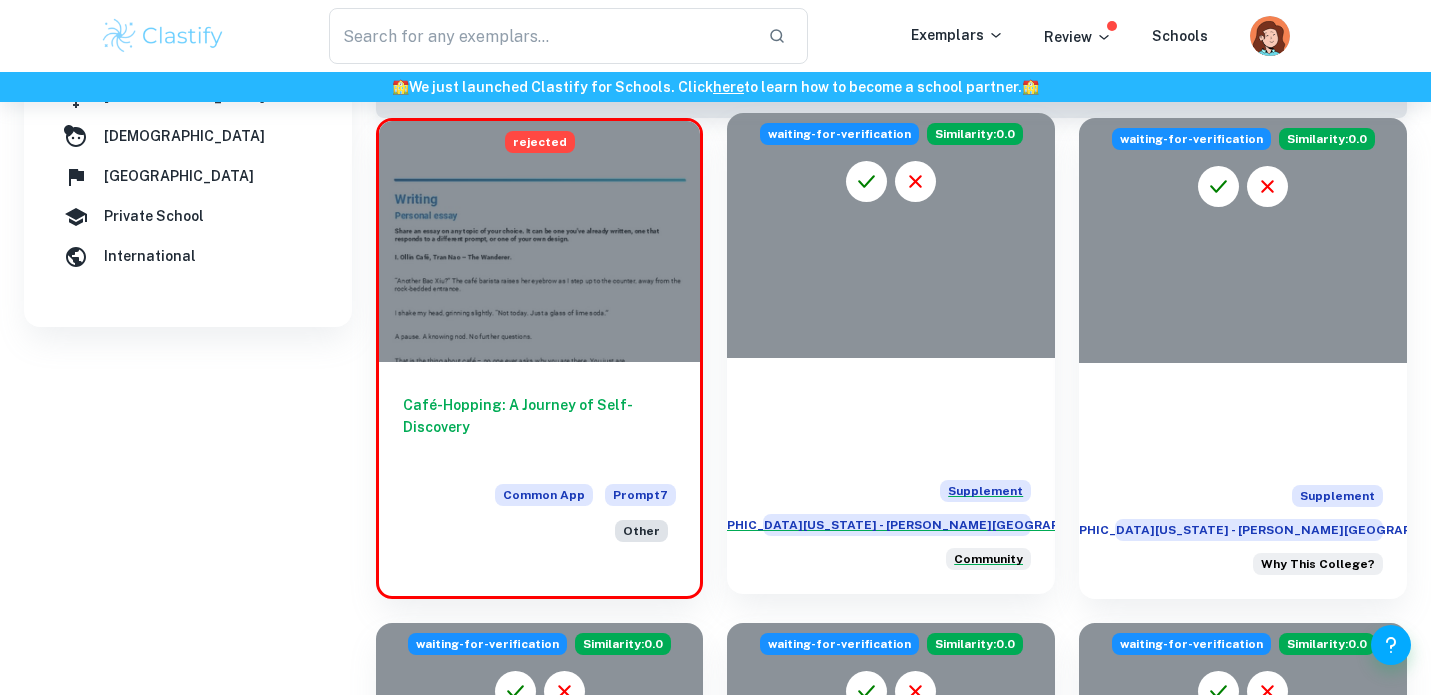 click at bounding box center [891, 236] 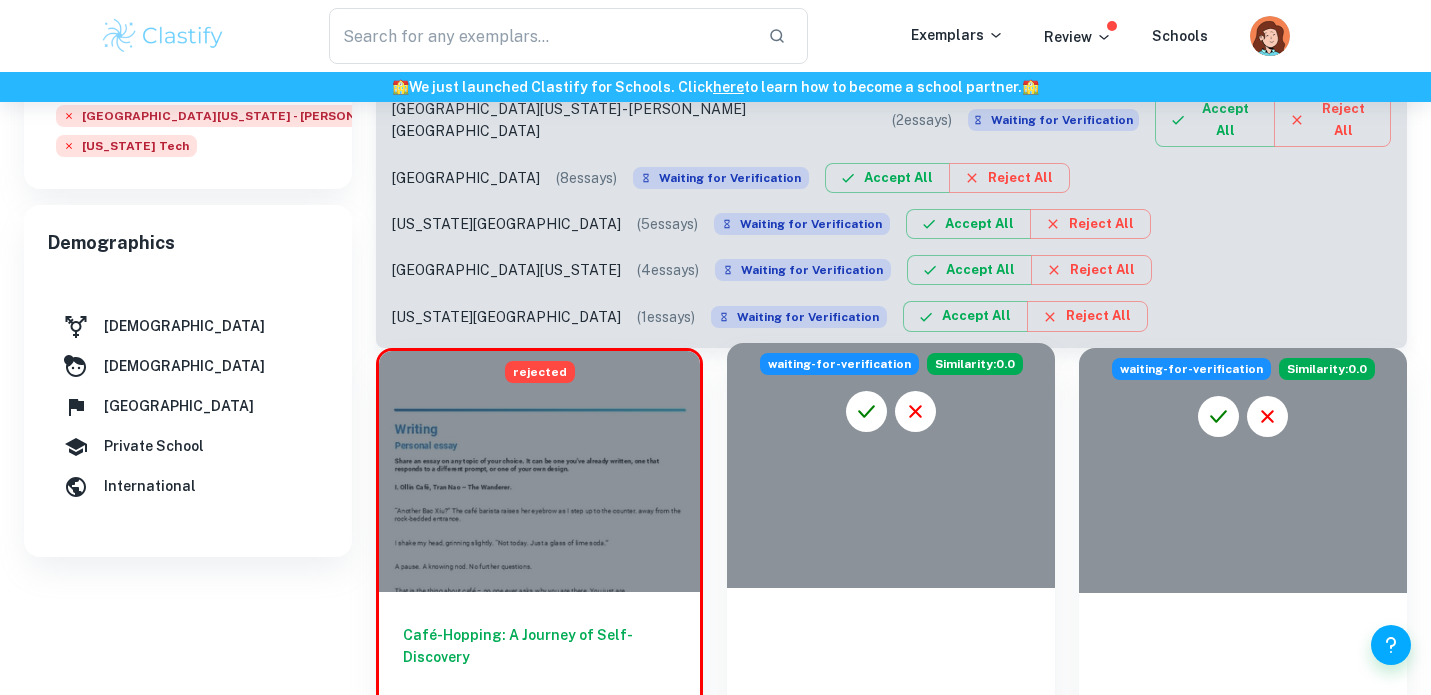 scroll, scrollTop: 504, scrollLeft: 0, axis: vertical 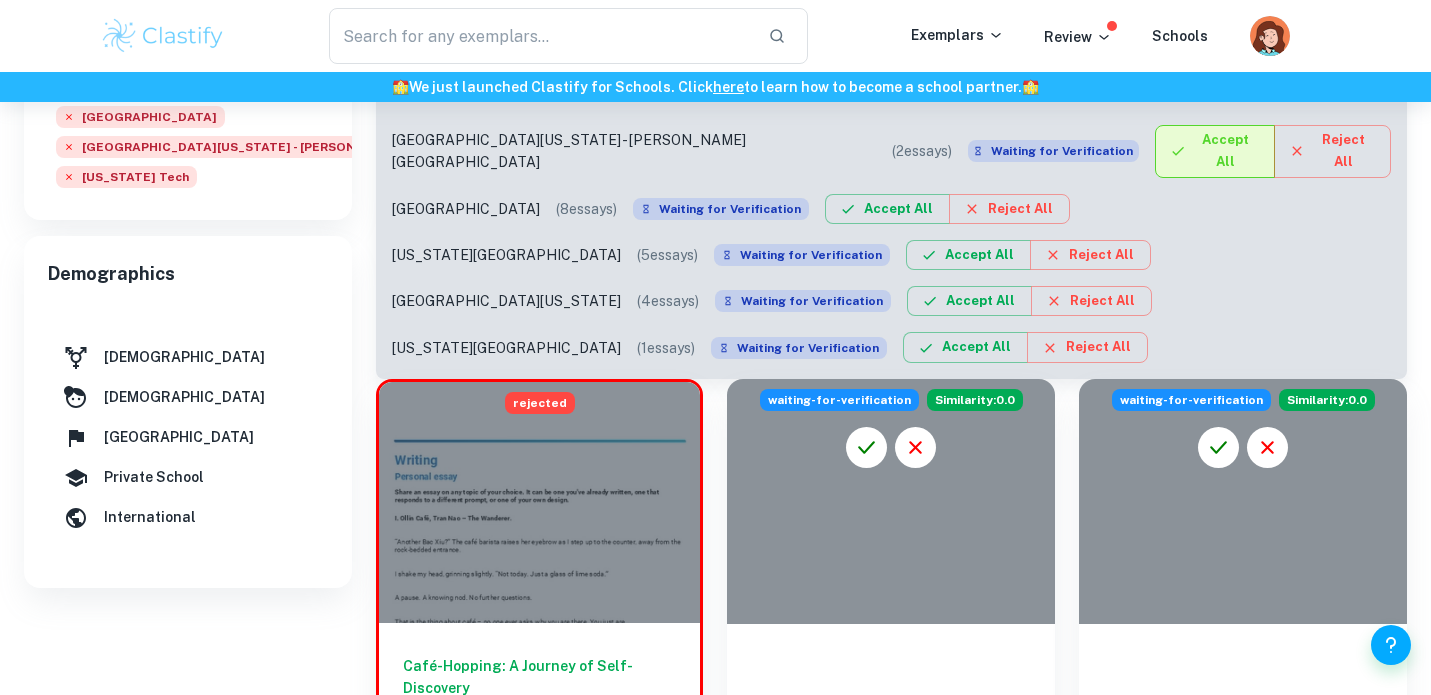 click on "Accept All" at bounding box center (1215, 151) 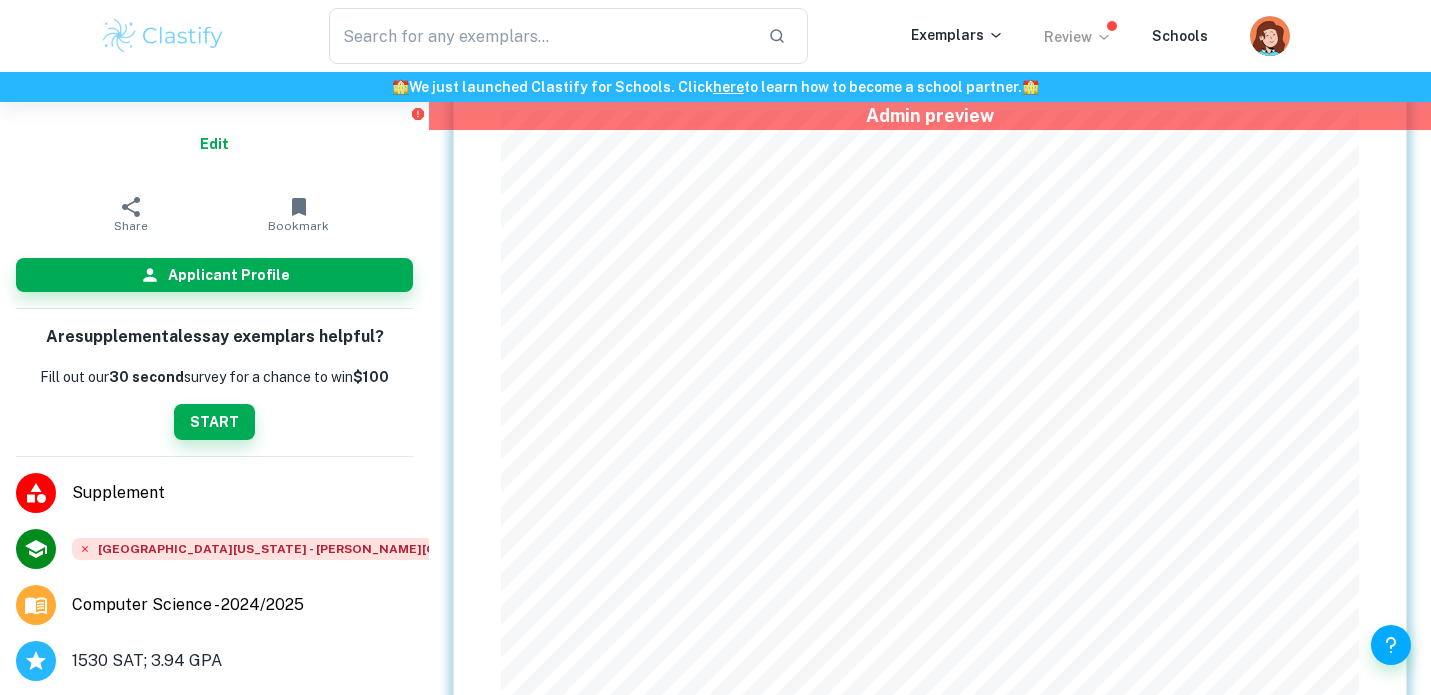 scroll, scrollTop: 102, scrollLeft: 0, axis: vertical 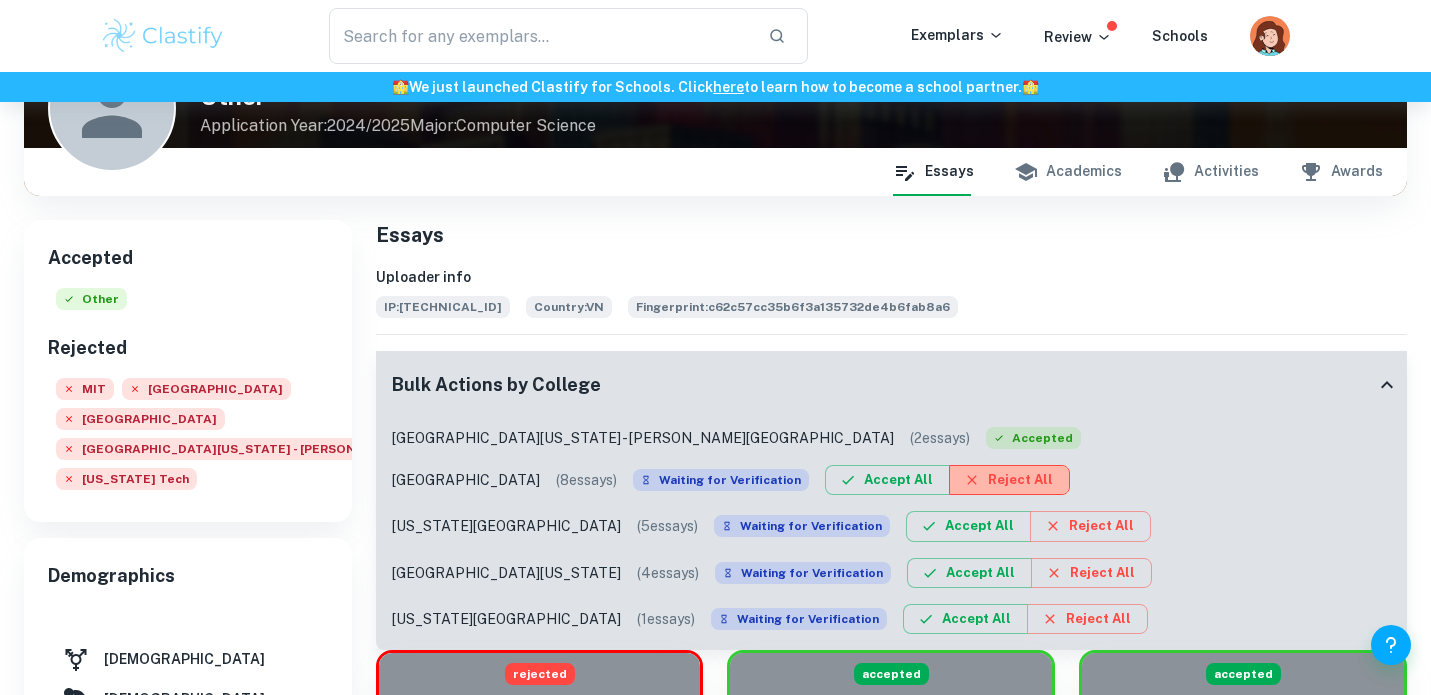 click on "Reject All" at bounding box center [1009, 480] 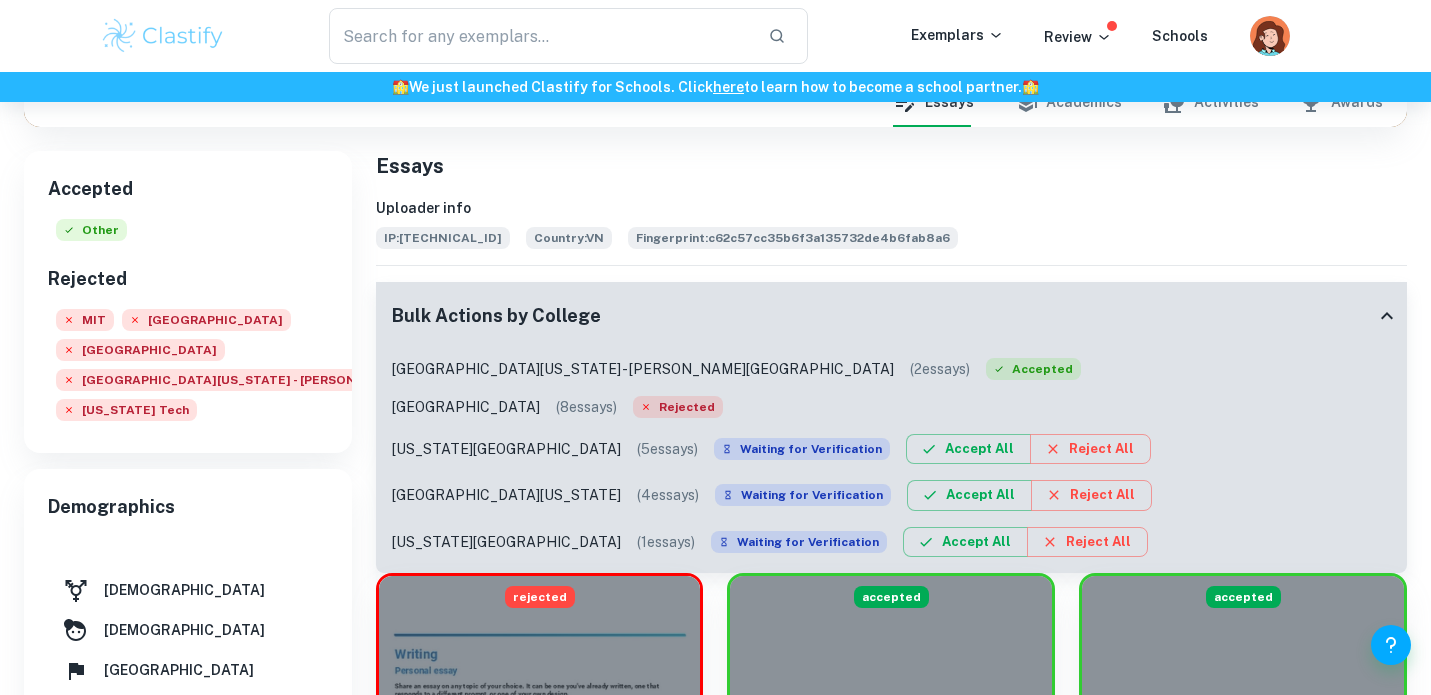 scroll, scrollTop: 283, scrollLeft: 0, axis: vertical 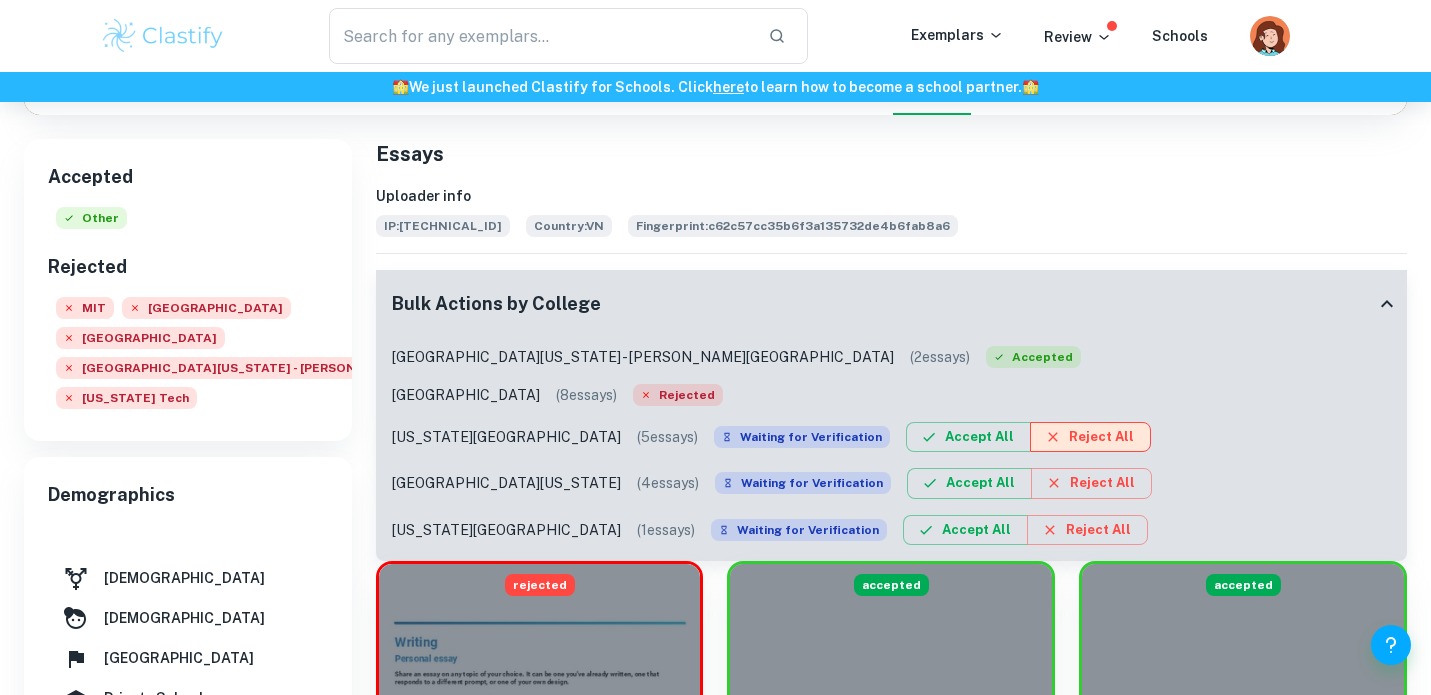 click on "Reject All" at bounding box center (1090, 437) 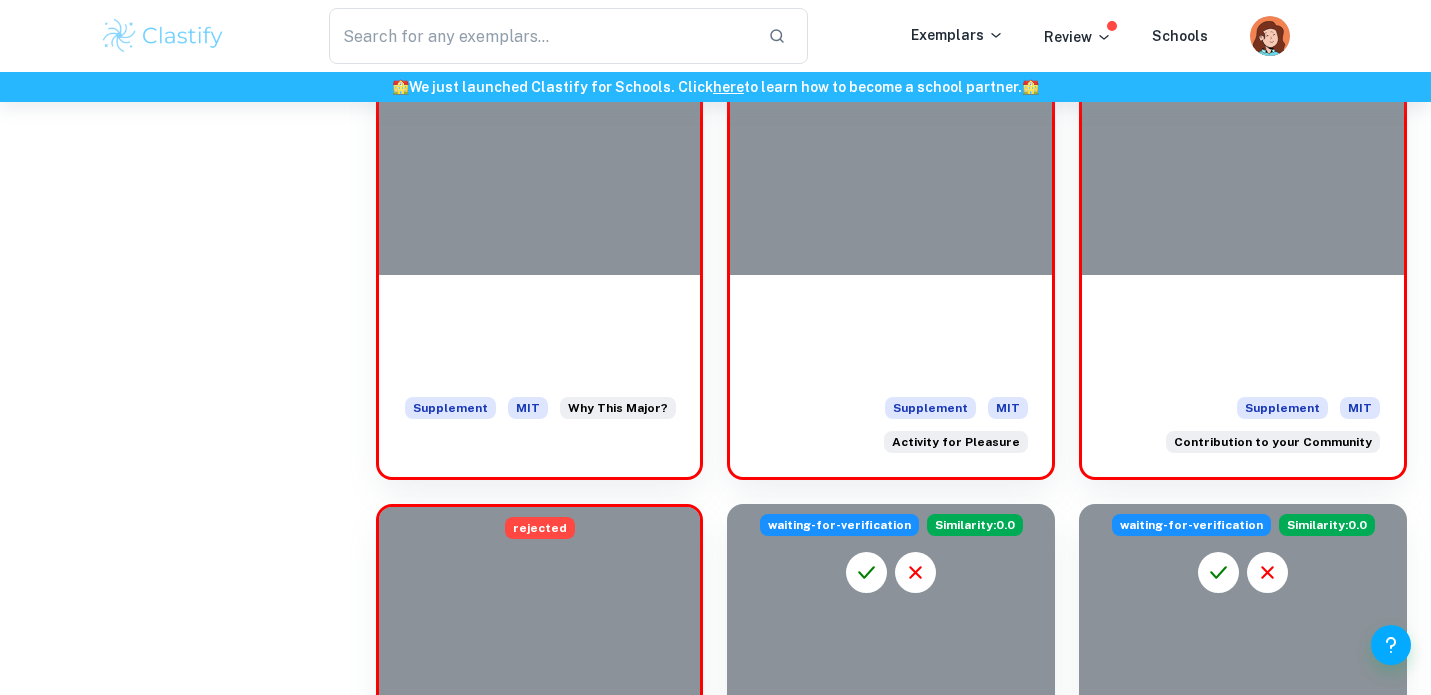 scroll, scrollTop: 3093, scrollLeft: 0, axis: vertical 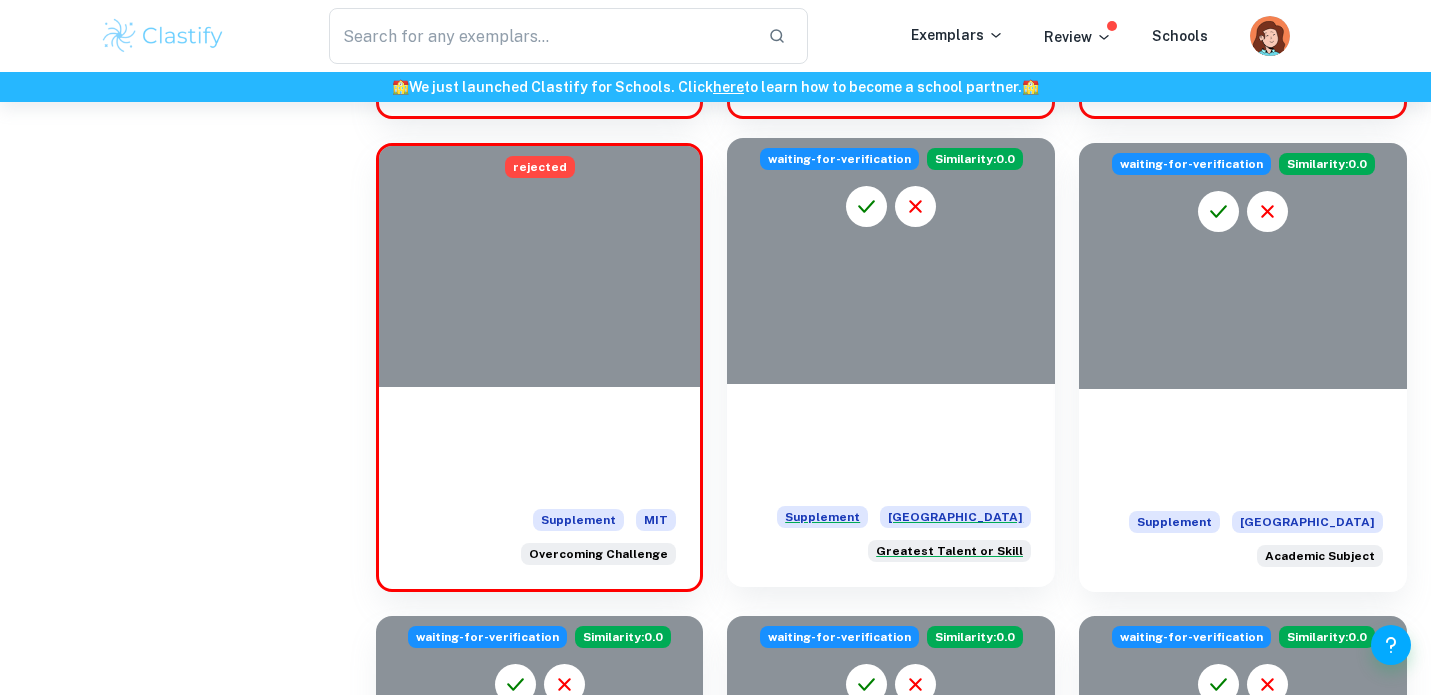 click on "Supplement UC Berkeley Greatest Talent or Skill" at bounding box center (891, 485) 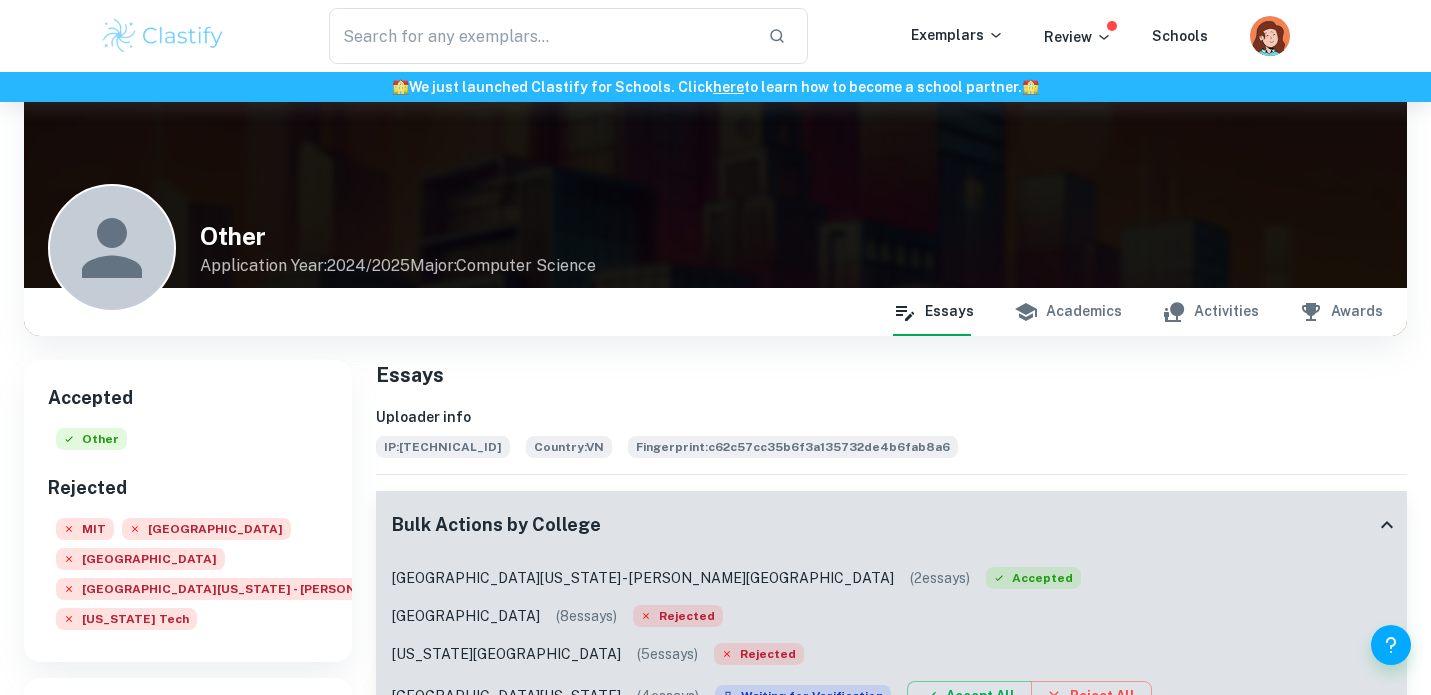 scroll, scrollTop: 456, scrollLeft: 0, axis: vertical 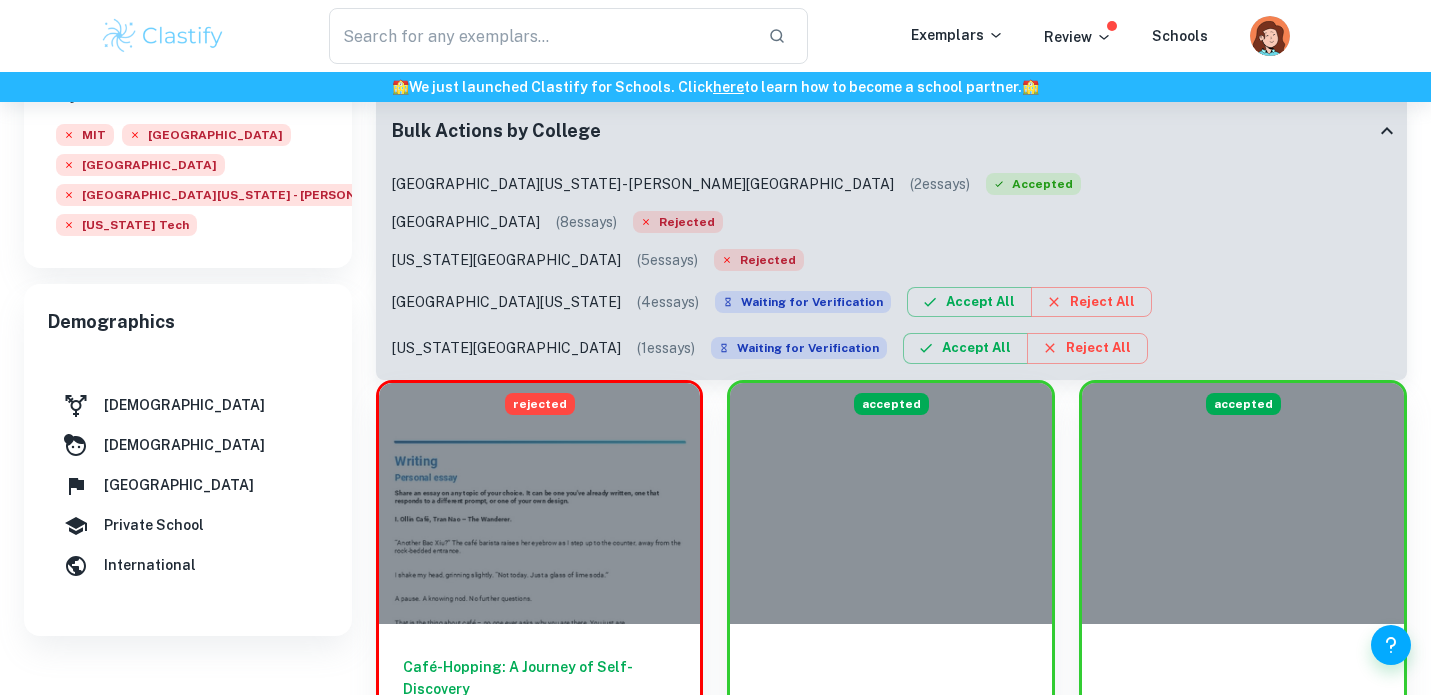 drag, startPoint x: 1043, startPoint y: 299, endPoint x: 1139, endPoint y: 177, distance: 155.24174 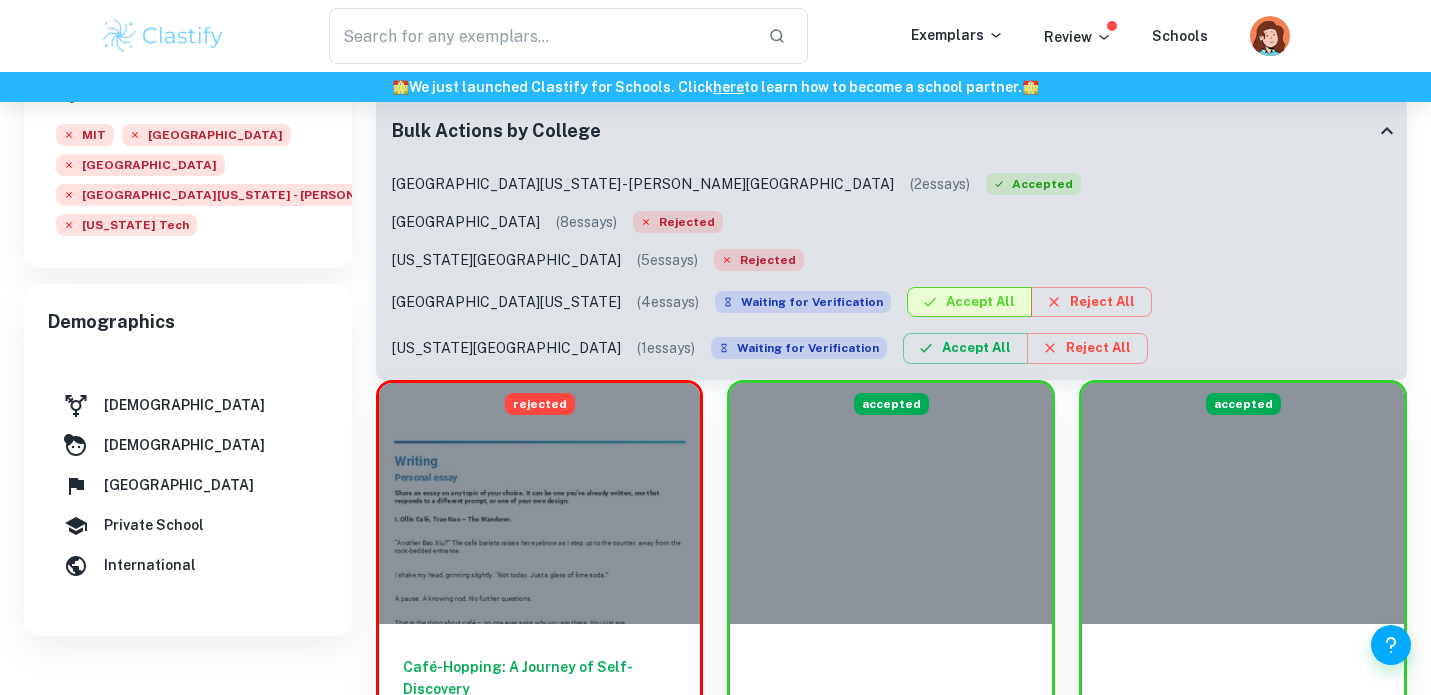 click on "Accept All" at bounding box center (969, 302) 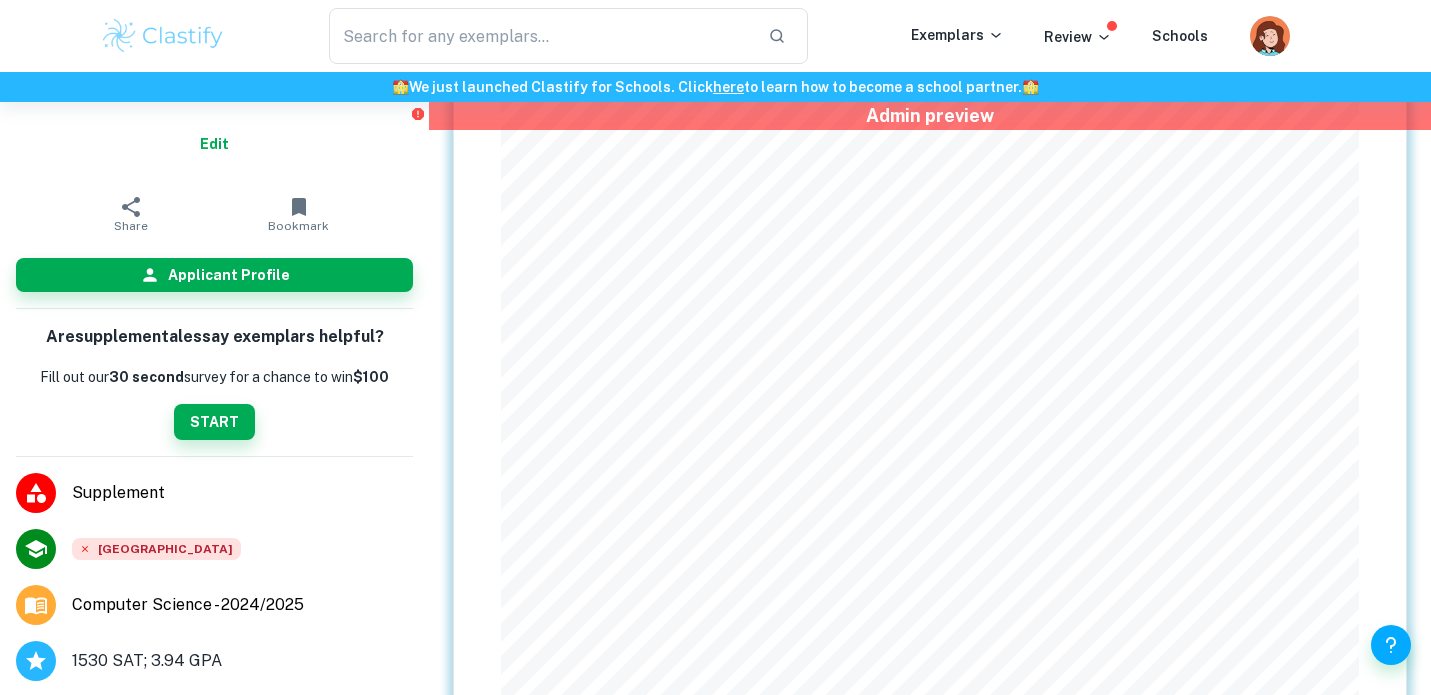 scroll, scrollTop: 0, scrollLeft: 0, axis: both 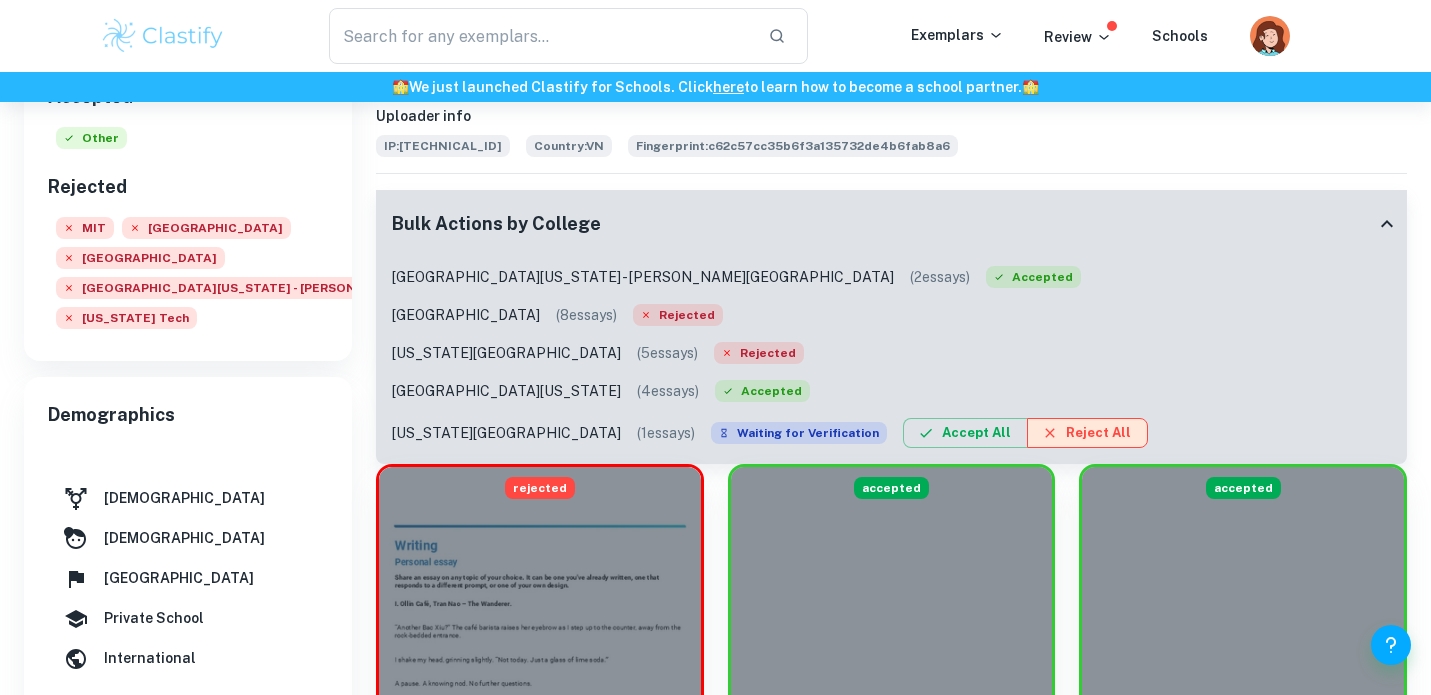 click on "Reject All" at bounding box center [1087, 433] 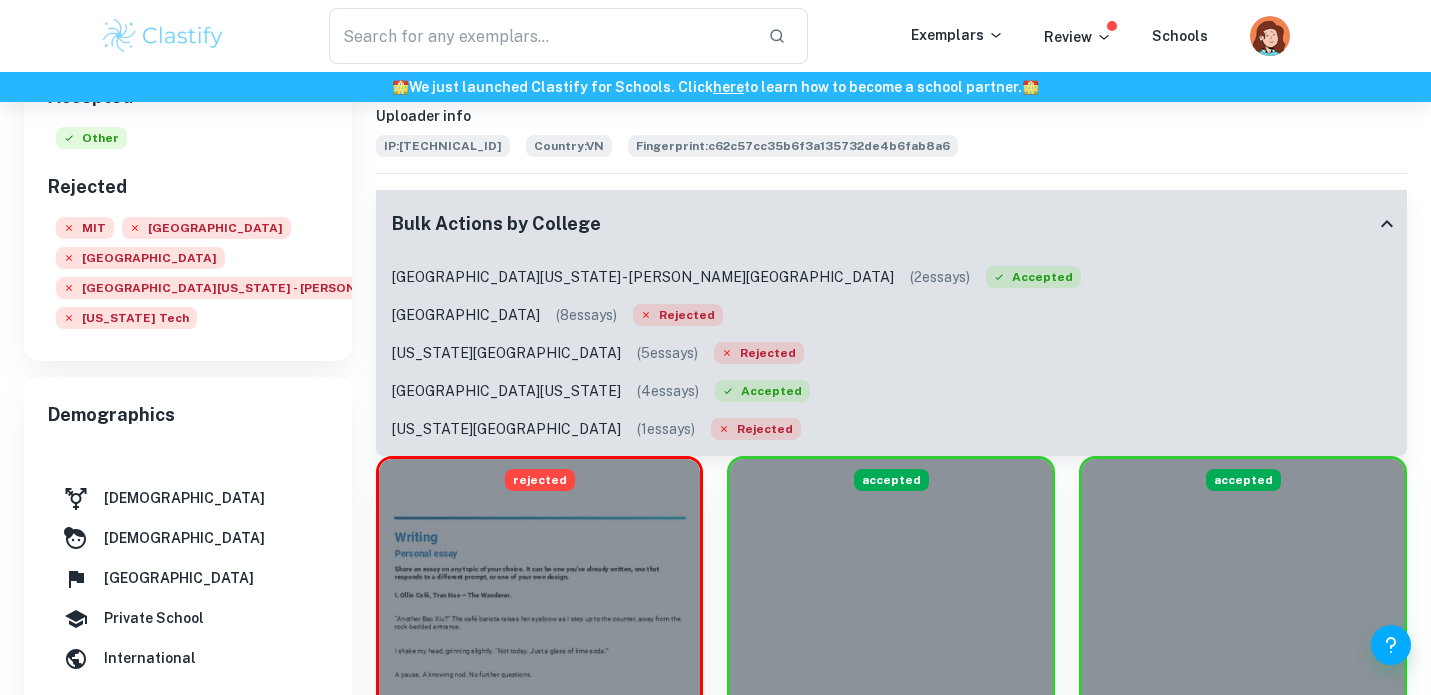 scroll, scrollTop: 363, scrollLeft: 0, axis: vertical 